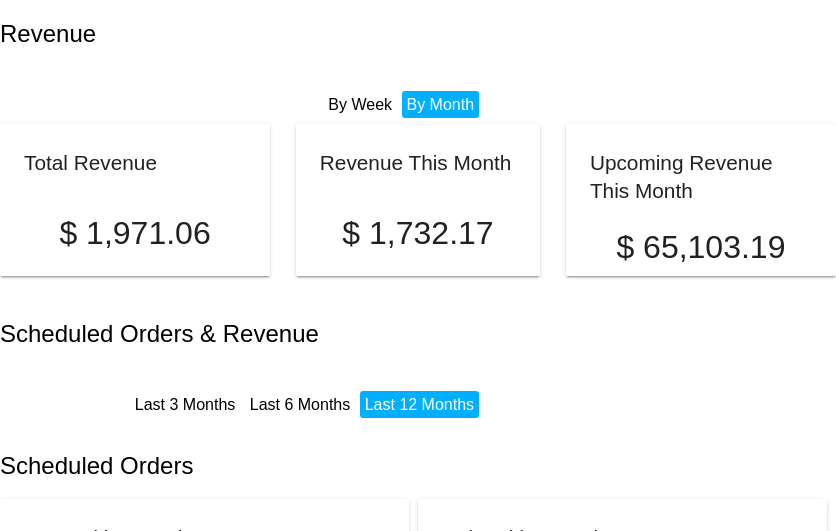 scroll, scrollTop: 0, scrollLeft: 0, axis: both 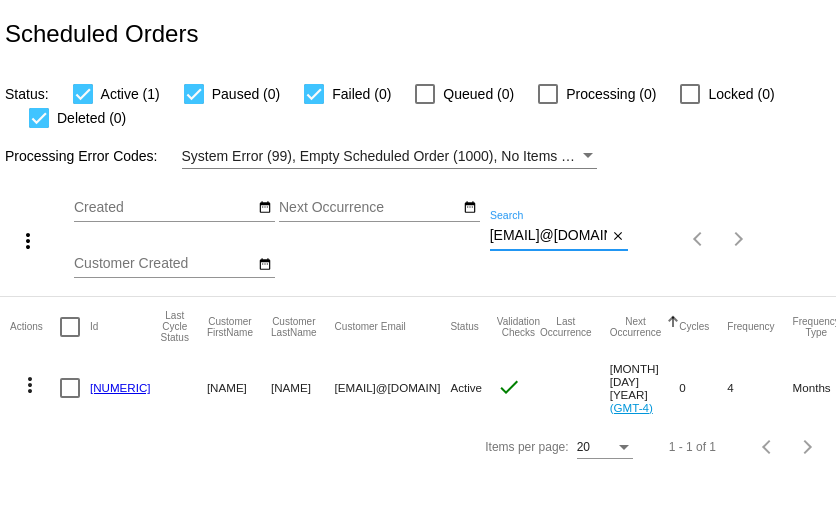 click on "[EMAIL]@[DOMAIN]" at bounding box center [548, 236] 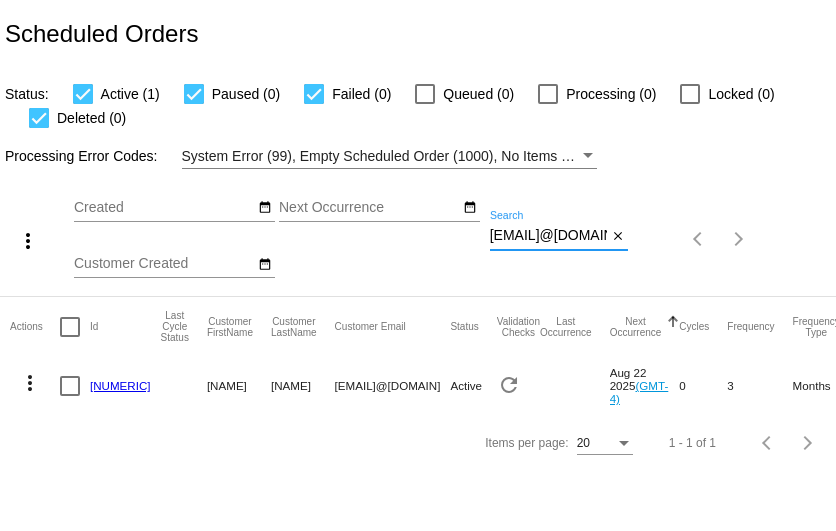 type on "adtb@earthlink.net" 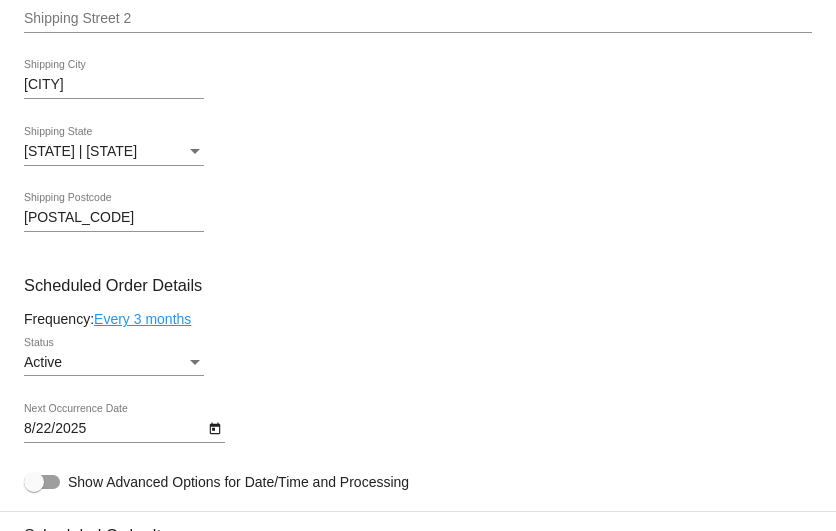 scroll, scrollTop: 793, scrollLeft: 0, axis: vertical 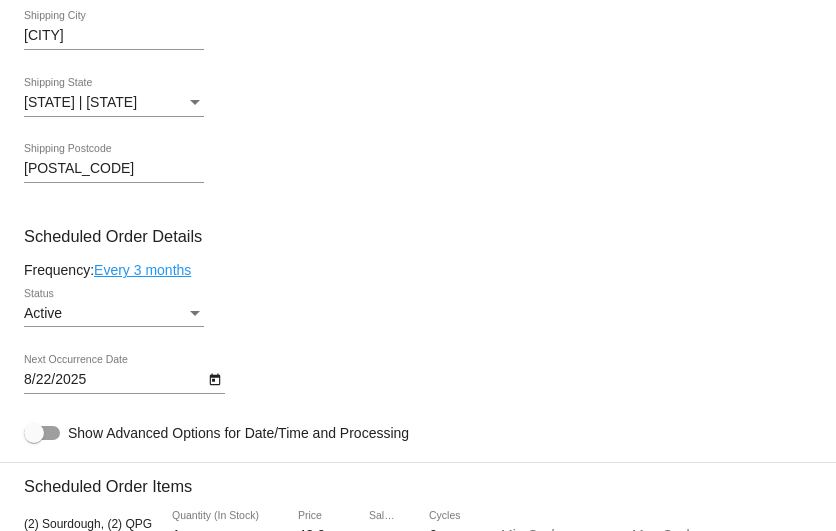 click on "Active" at bounding box center [105, 314] 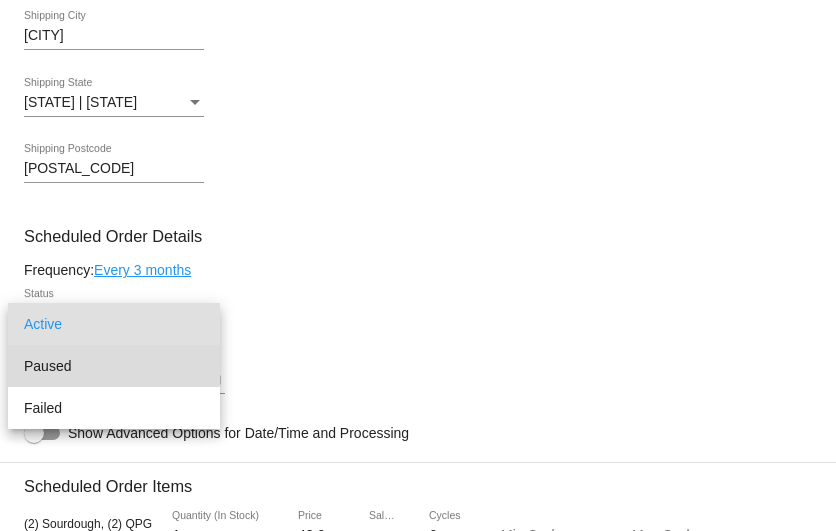 click on "Paused" at bounding box center [114, 366] 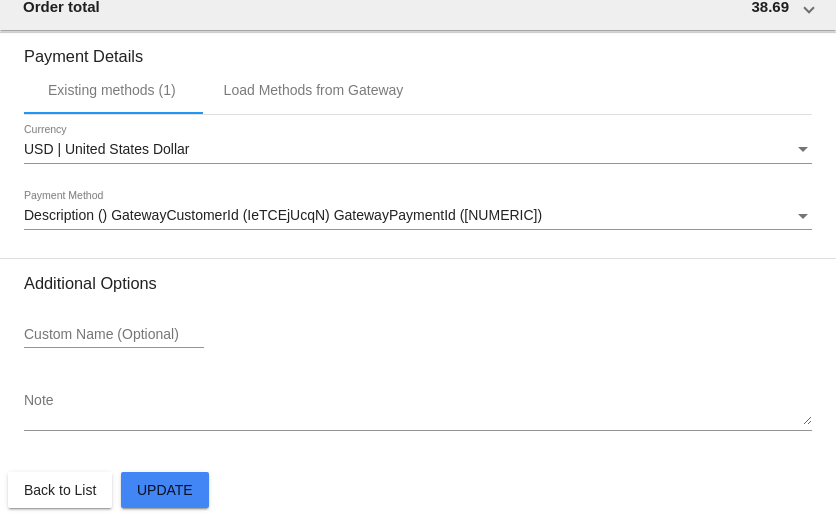 scroll, scrollTop: 1771, scrollLeft: 0, axis: vertical 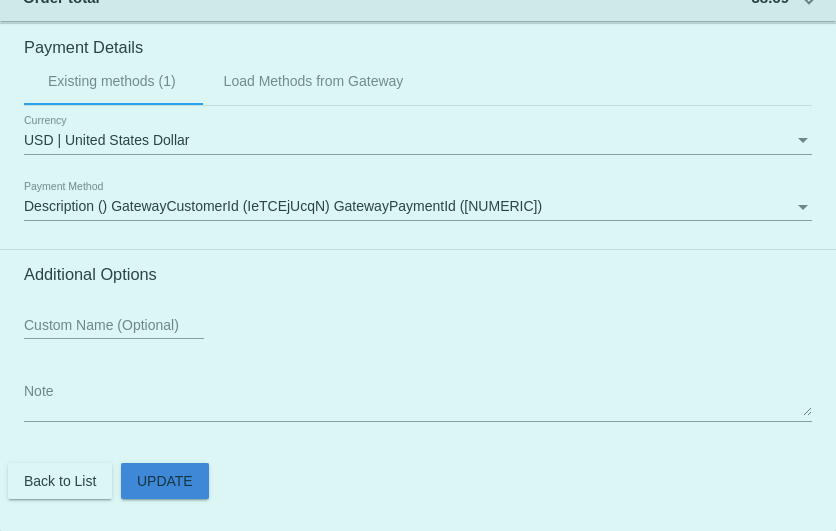 click on "Customer
6968037: Anna Booker
adtb@earthlink.net
Customer Shipping
Enter Shipping Address Select A Saved Address (0)
Anna
Shipping First Name
Booker
Shipping Last Name
US | USA
Shipping Country
28493 Franklin Road, Apt. 320
Shipping Street 1
Shipping Street 2
SOUTHFIELD
Shipping City
MI | Michigan
Shipping State
48034
Shipping Postcode
Scheduled Order Details
Frequency:
Every 3 months
Paused
Status 1 0" 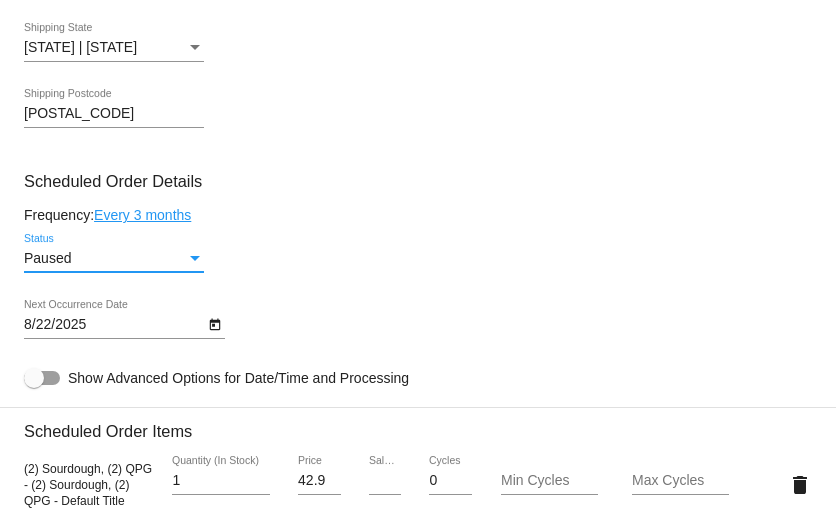 scroll, scrollTop: 847, scrollLeft: 0, axis: vertical 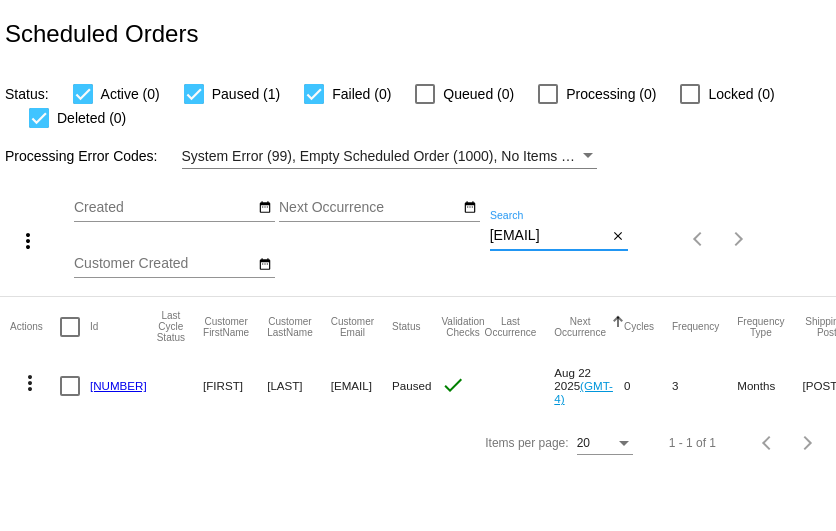 click on "[EMAIL]@[DOMAIN]" at bounding box center [548, 236] 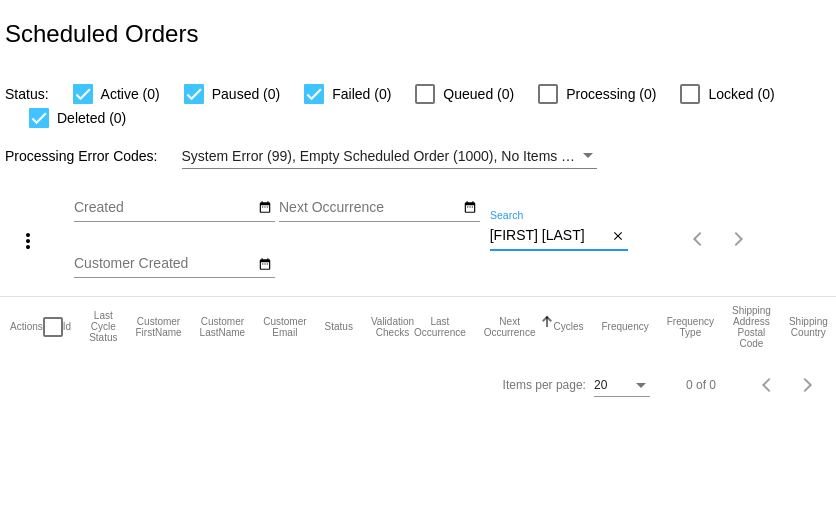 type on "[FIRST] [LAST]" 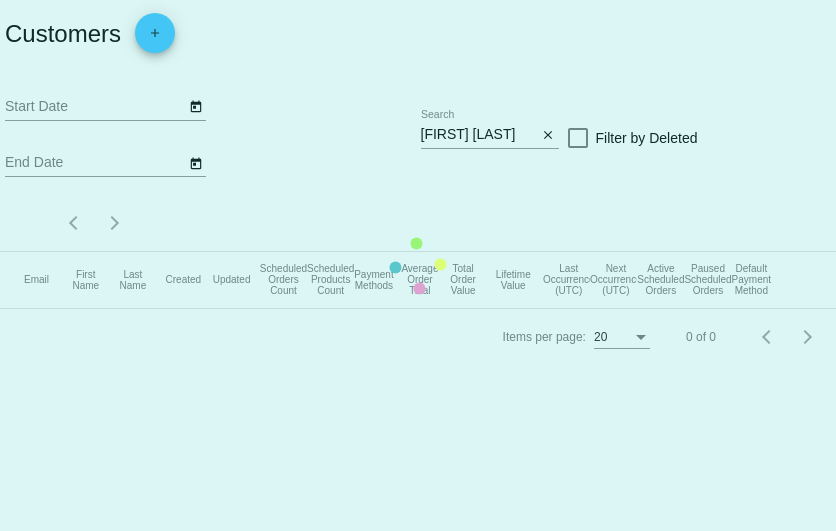 scroll, scrollTop: 0, scrollLeft: 0, axis: both 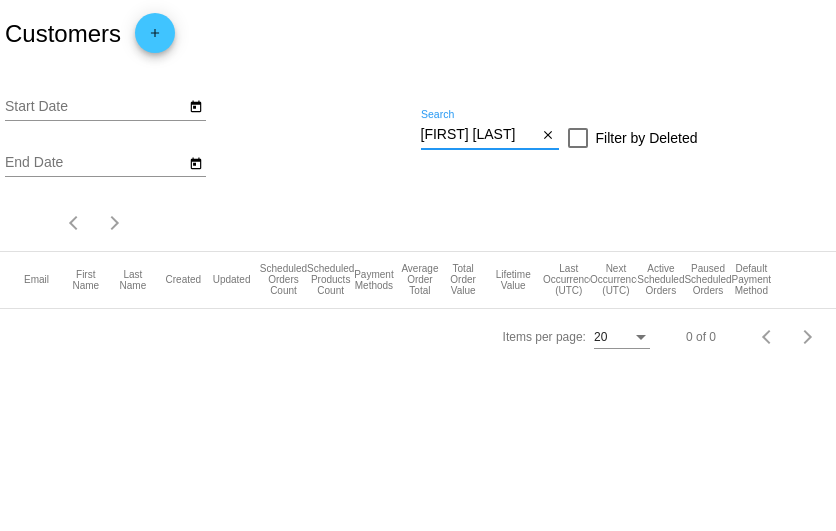 click on "Rita Hughes" at bounding box center [479, 135] 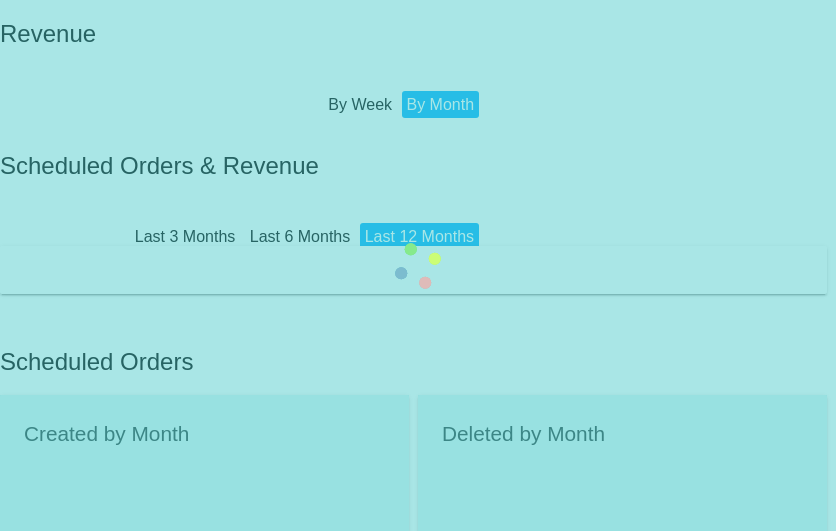 scroll, scrollTop: 0, scrollLeft: 0, axis: both 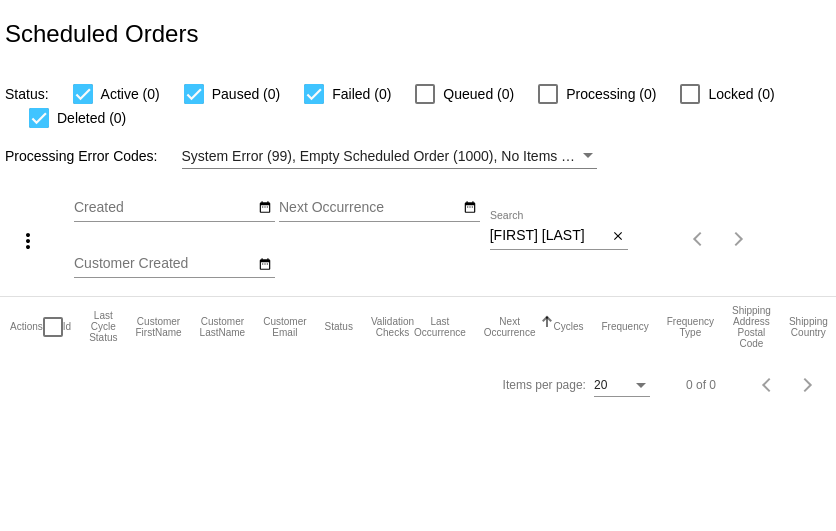 click on "[FIRST] [LAST]" at bounding box center [548, 236] 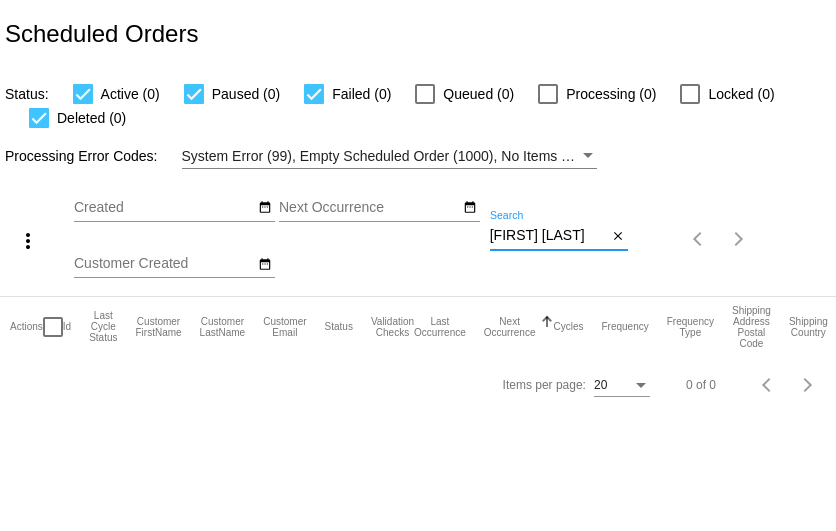 click on "[FIRST] [LAST]" at bounding box center [548, 236] 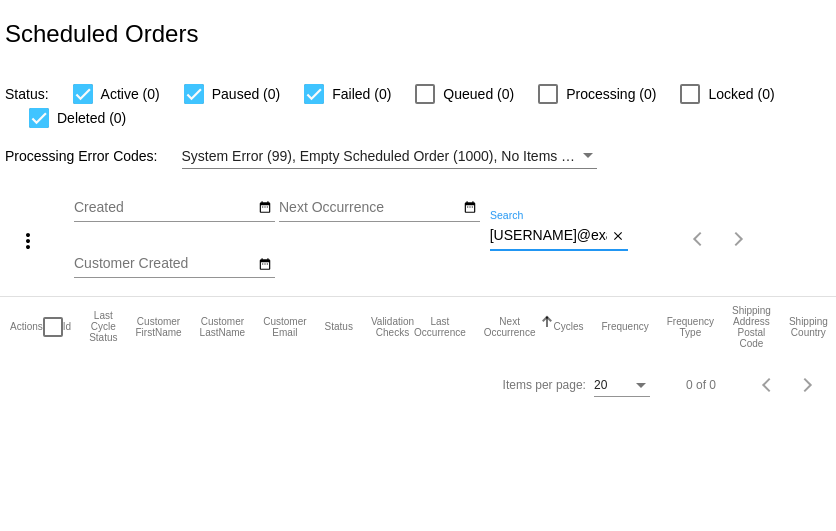 scroll, scrollTop: 0, scrollLeft: 36, axis: horizontal 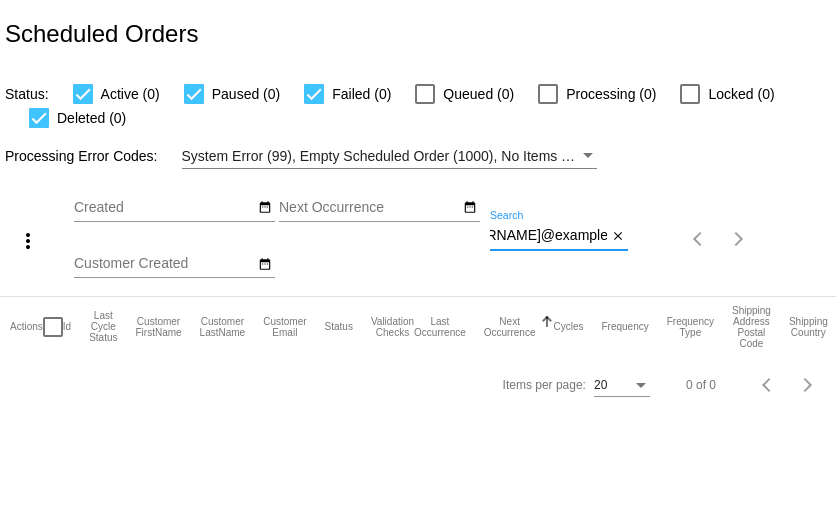 type on "[USERNAME]@example.com" 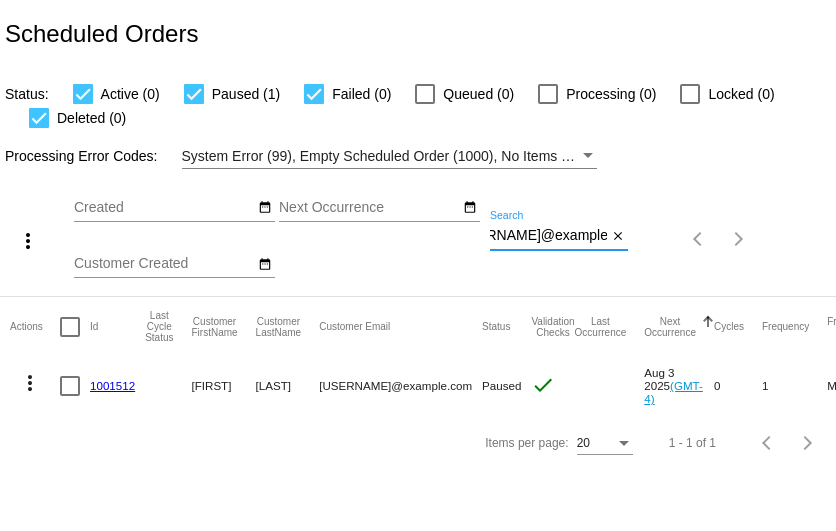 scroll, scrollTop: 0, scrollLeft: 0, axis: both 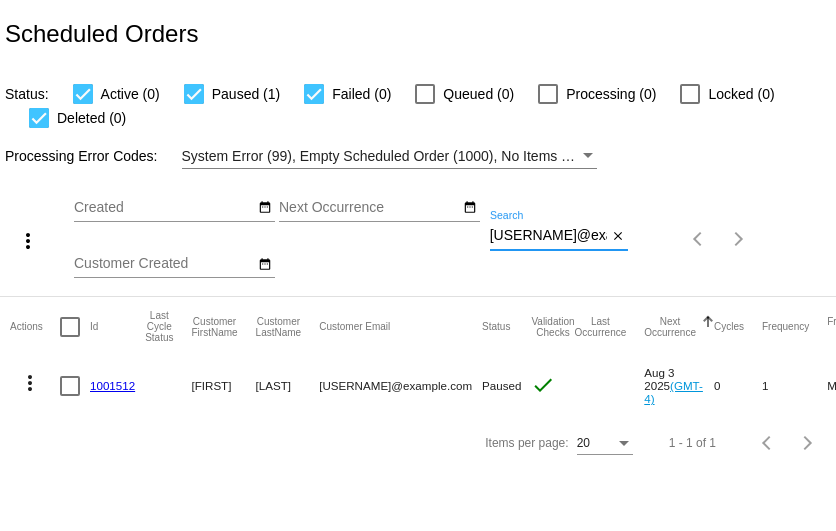 click on "more_vert" 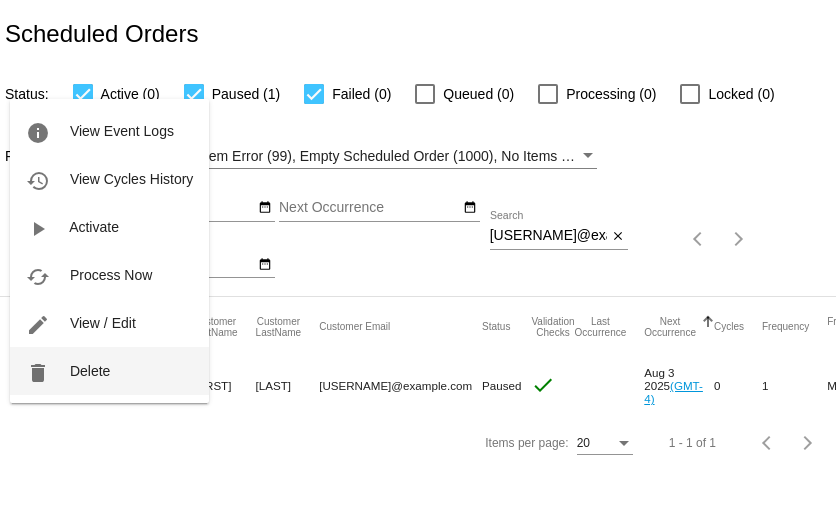 click on "Delete" at bounding box center (90, 371) 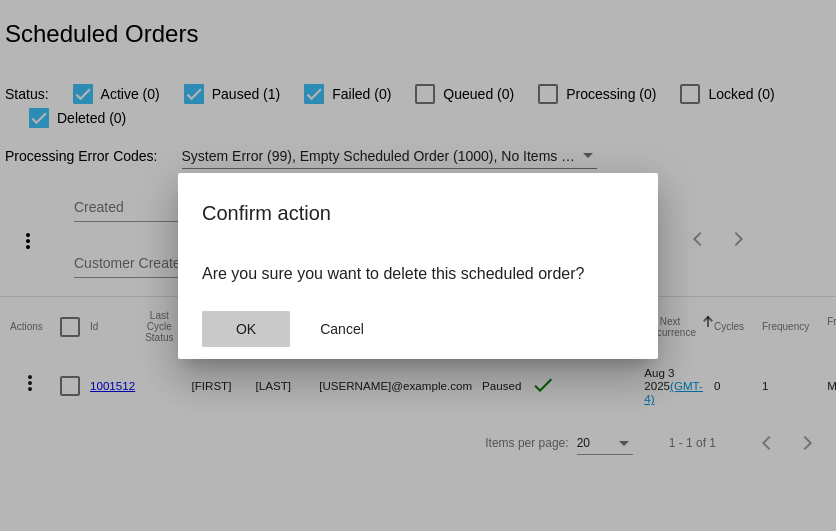 click on "OK" 